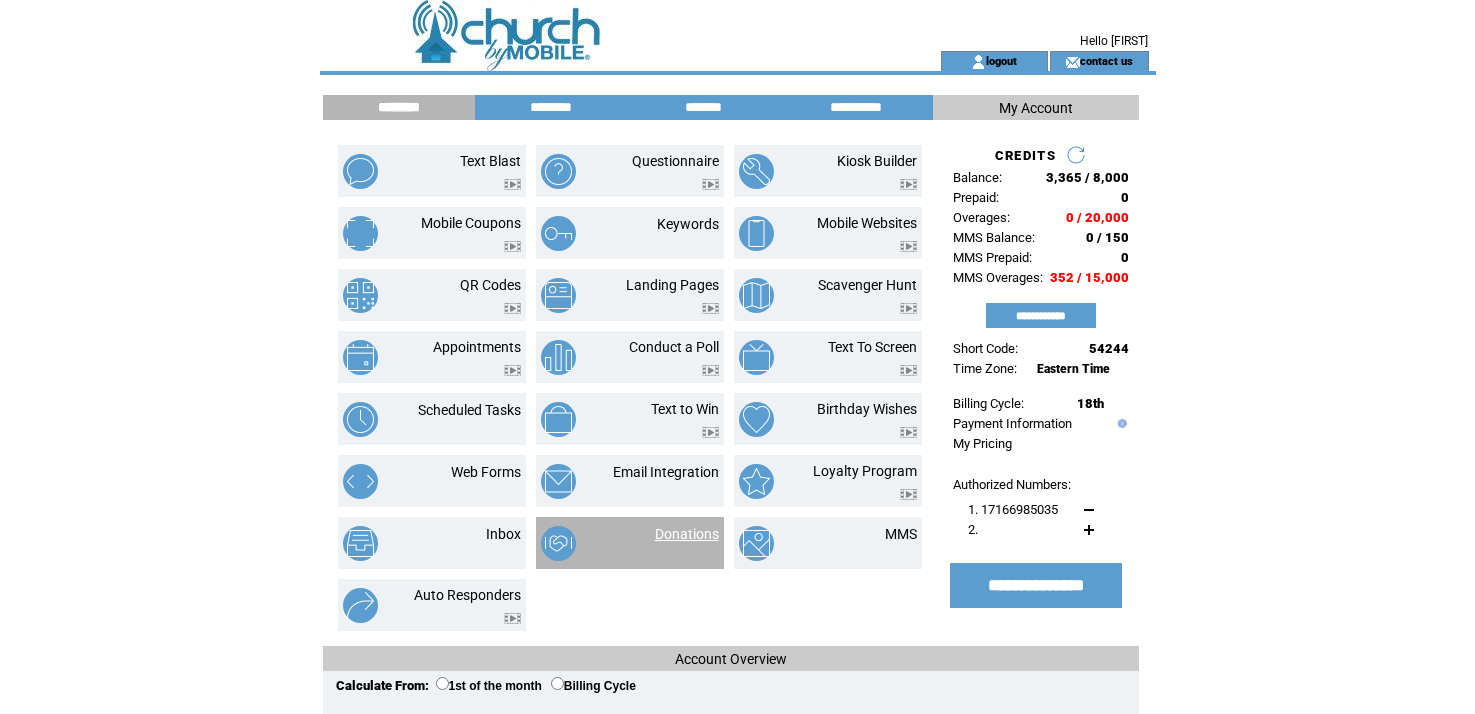scroll, scrollTop: 0, scrollLeft: 0, axis: both 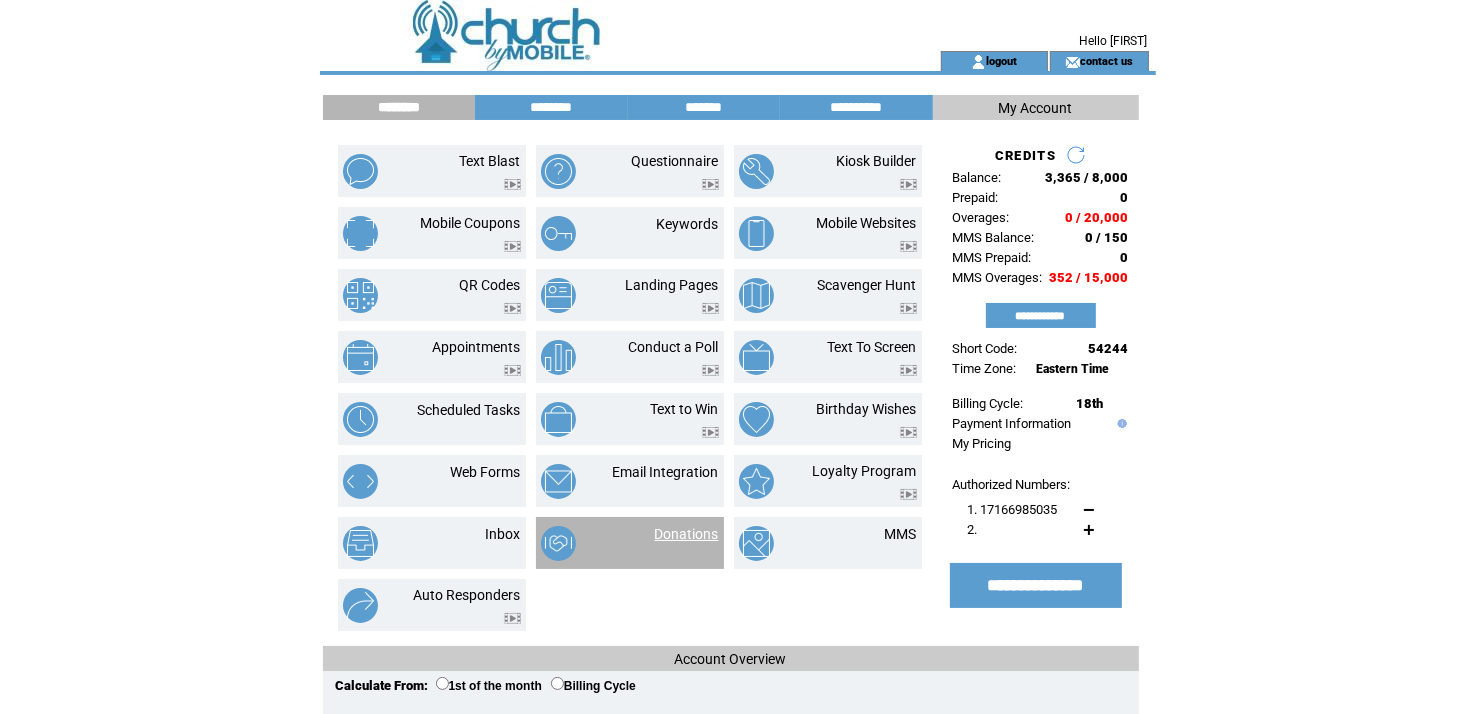 click on "Donations" at bounding box center (687, 534) 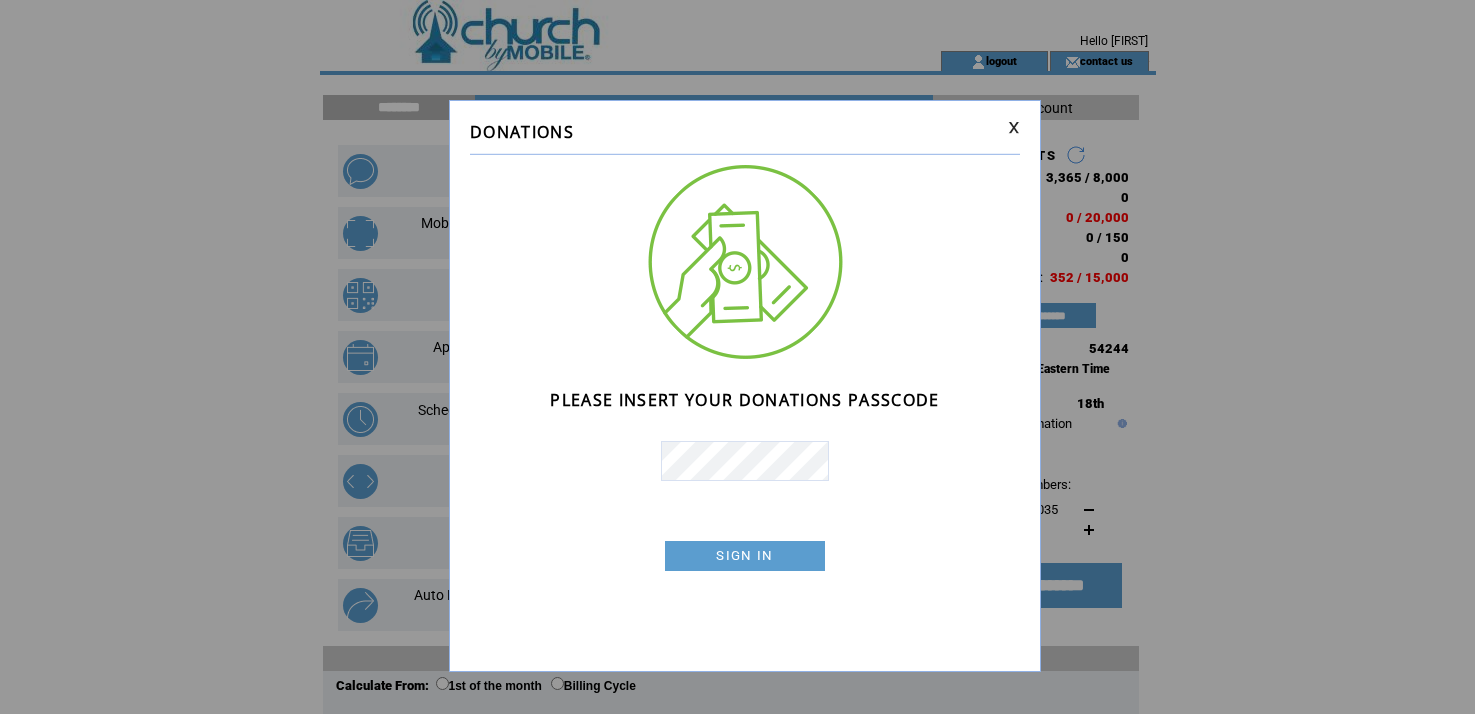 scroll, scrollTop: 0, scrollLeft: 0, axis: both 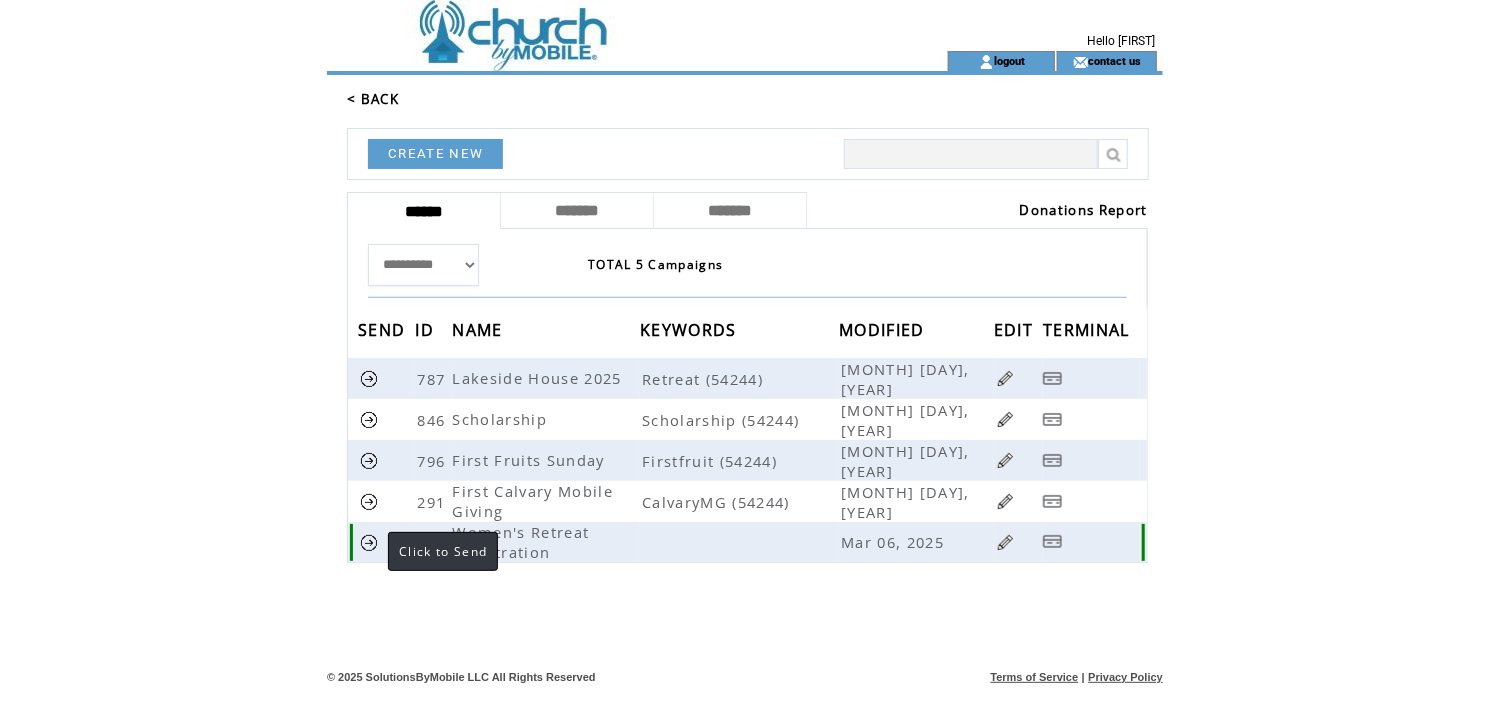 click at bounding box center (369, 542) 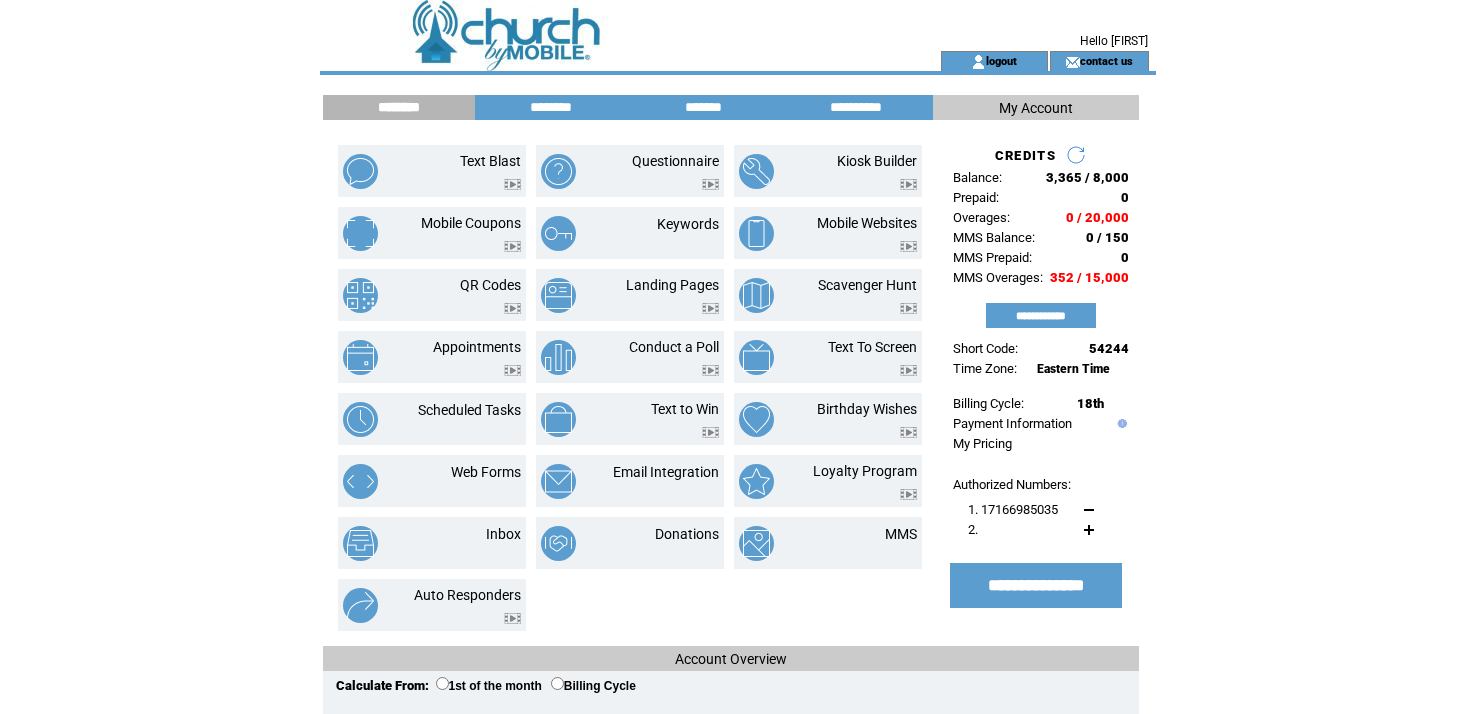 scroll, scrollTop: 0, scrollLeft: 0, axis: both 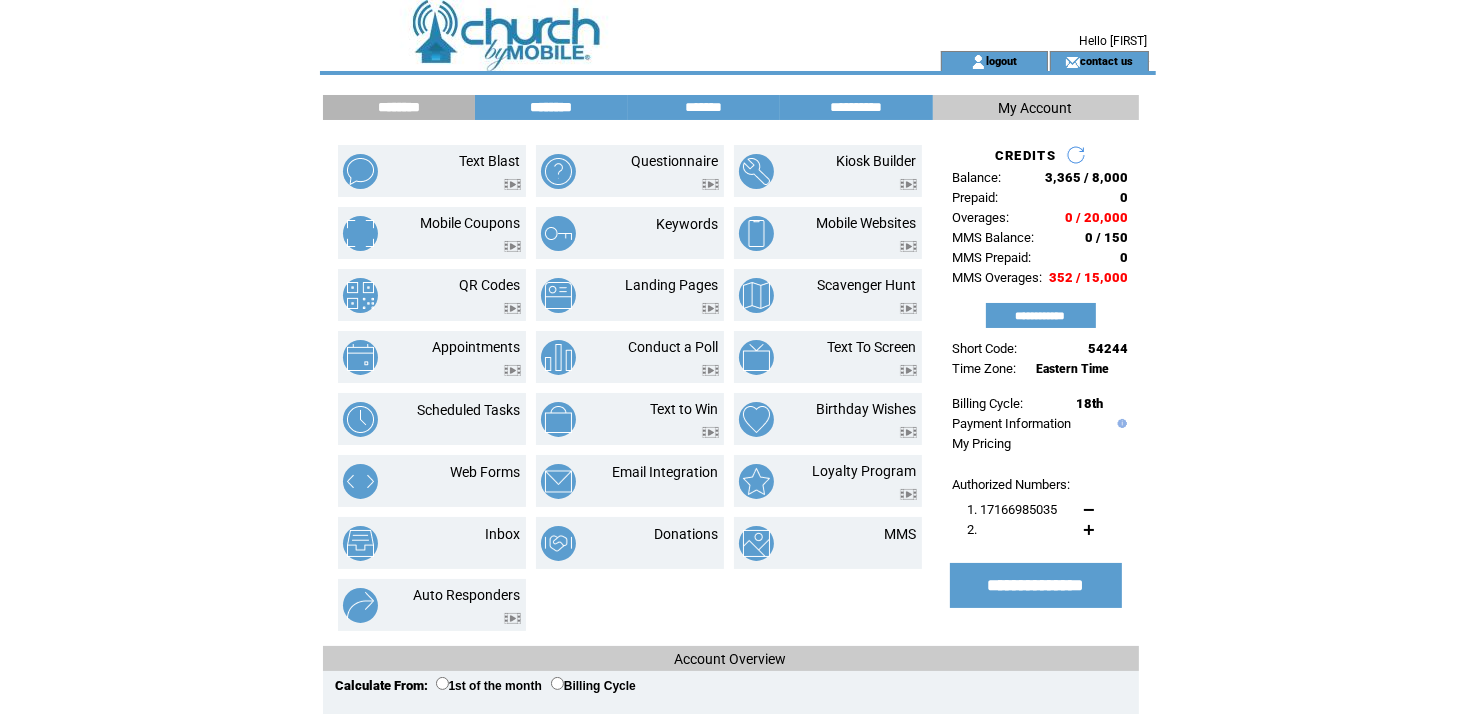 click on "********" at bounding box center [551, 107] 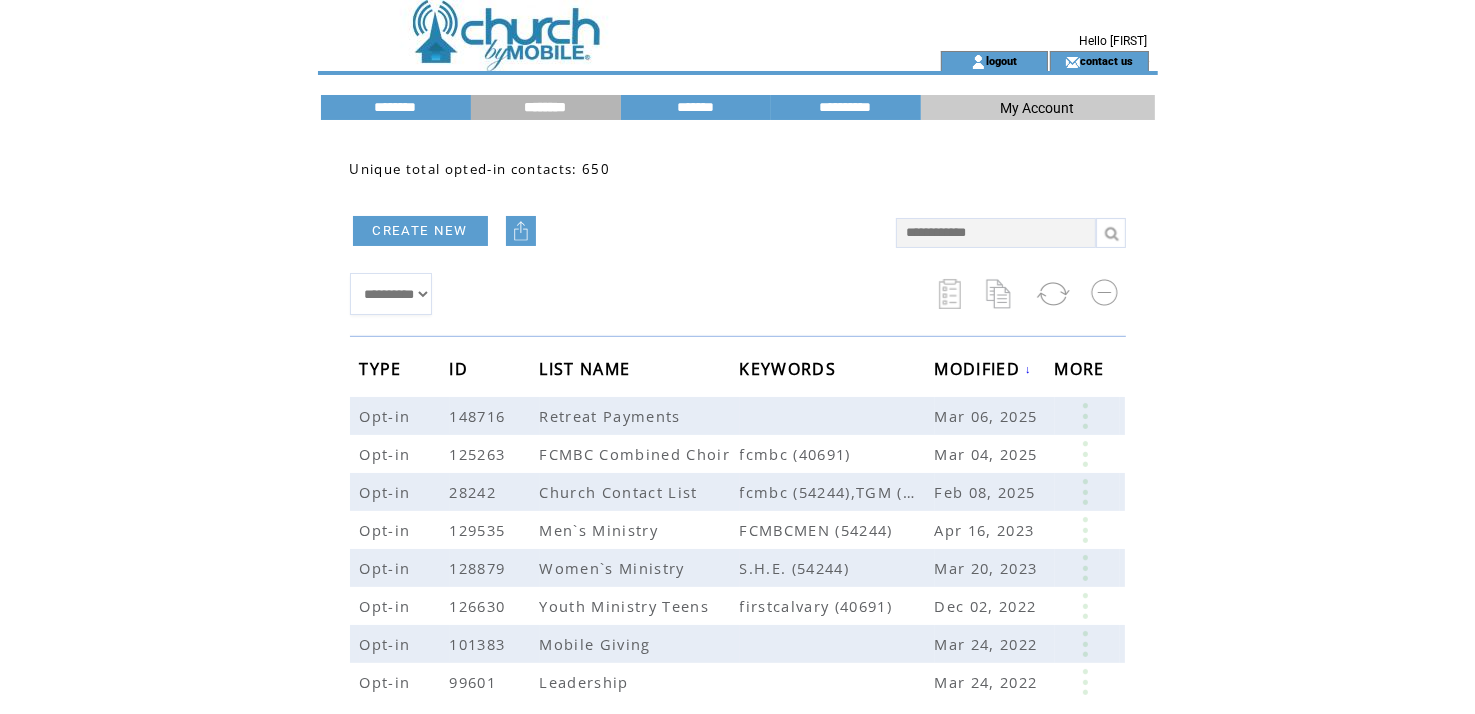 click on "CREATE NEW" at bounding box center (420, 231) 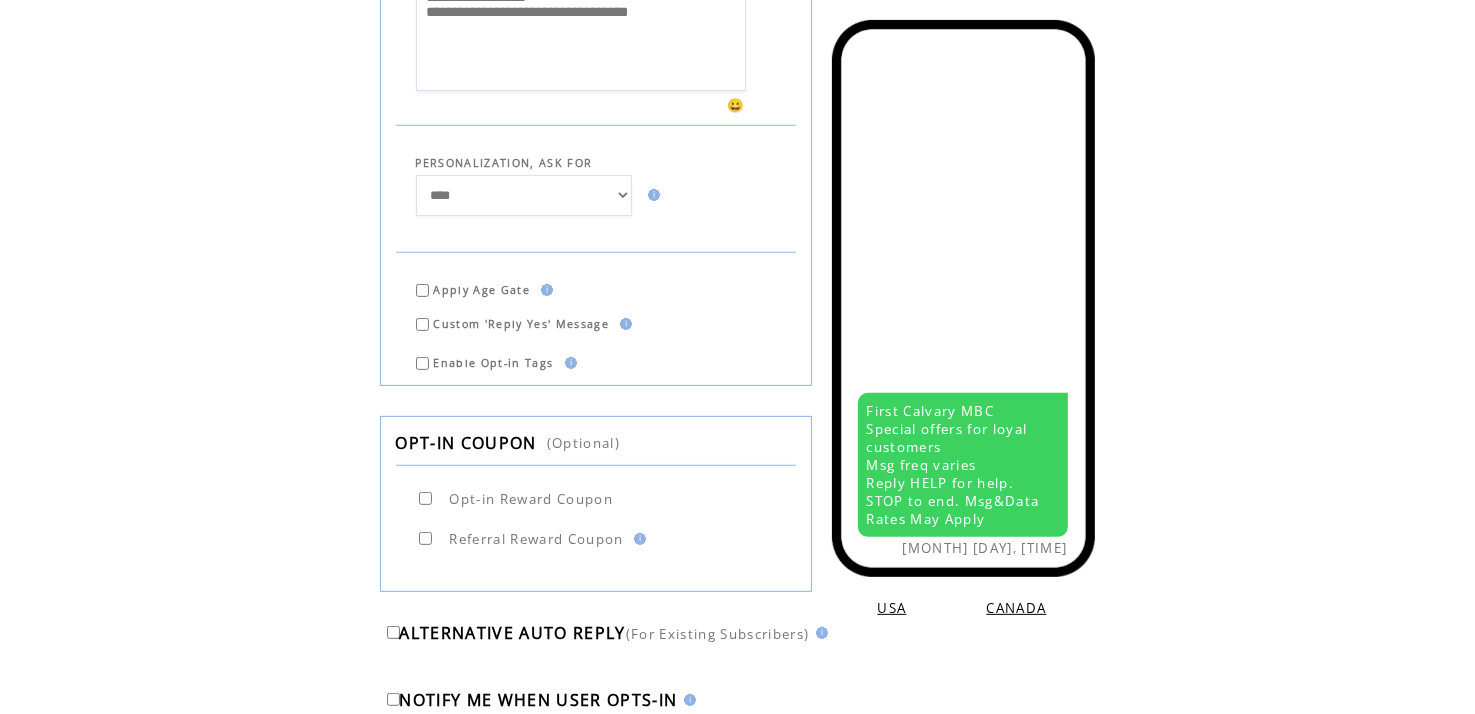 scroll, scrollTop: 0, scrollLeft: 0, axis: both 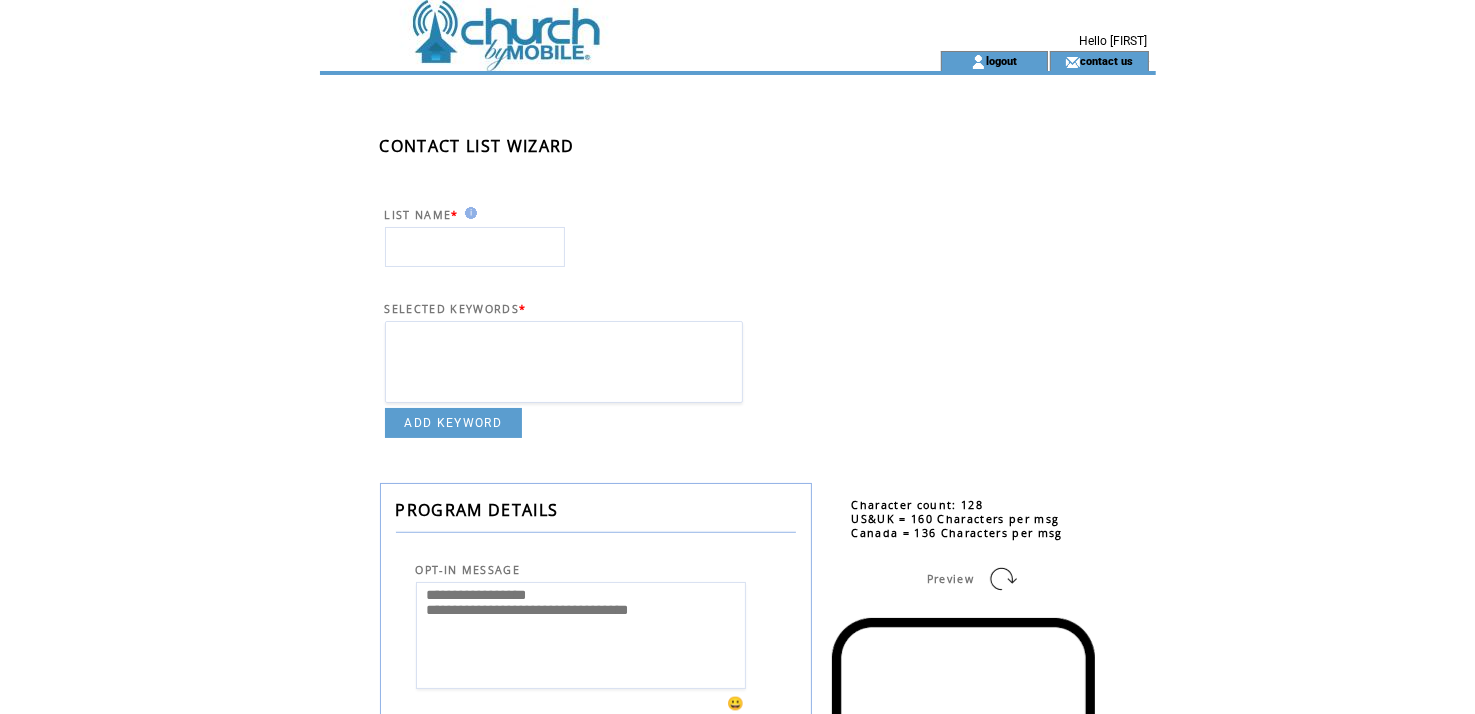 click at bounding box center (594, 25) 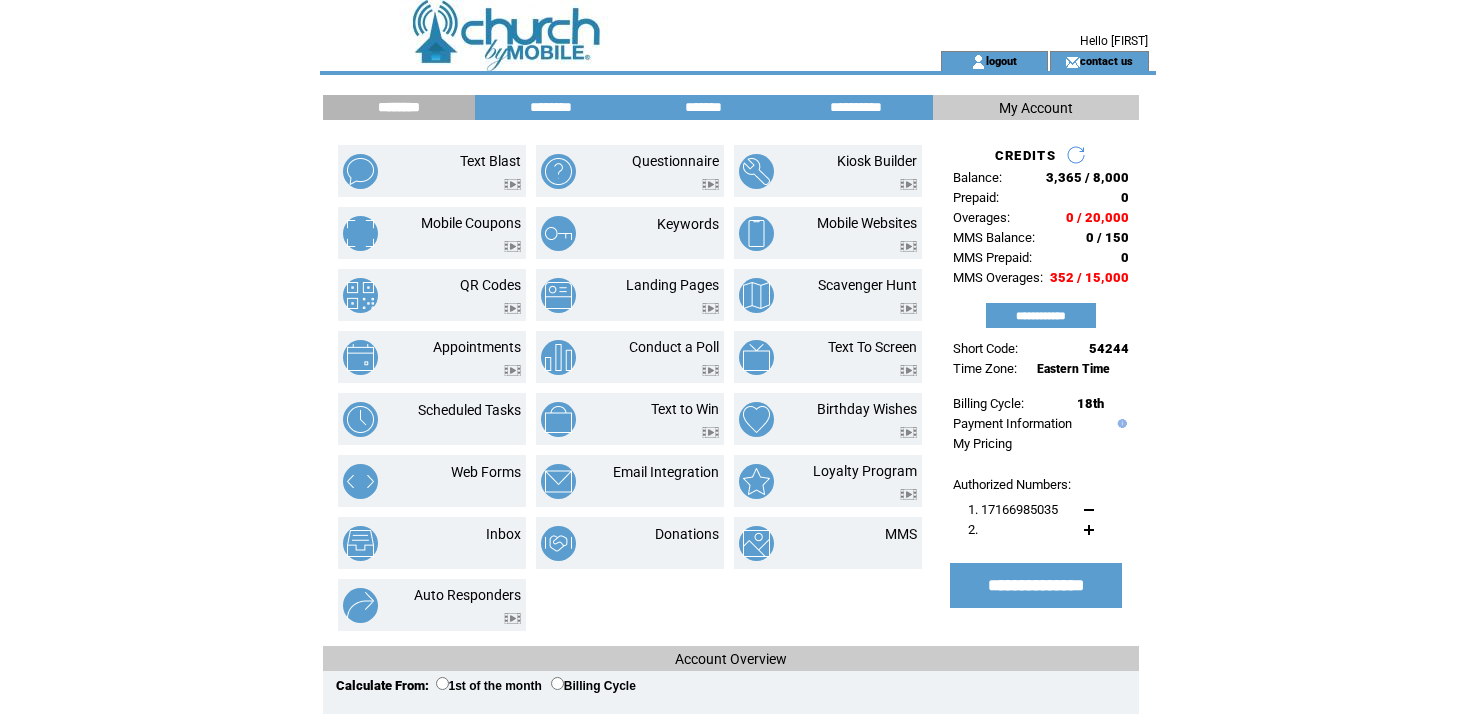 scroll, scrollTop: 0, scrollLeft: 0, axis: both 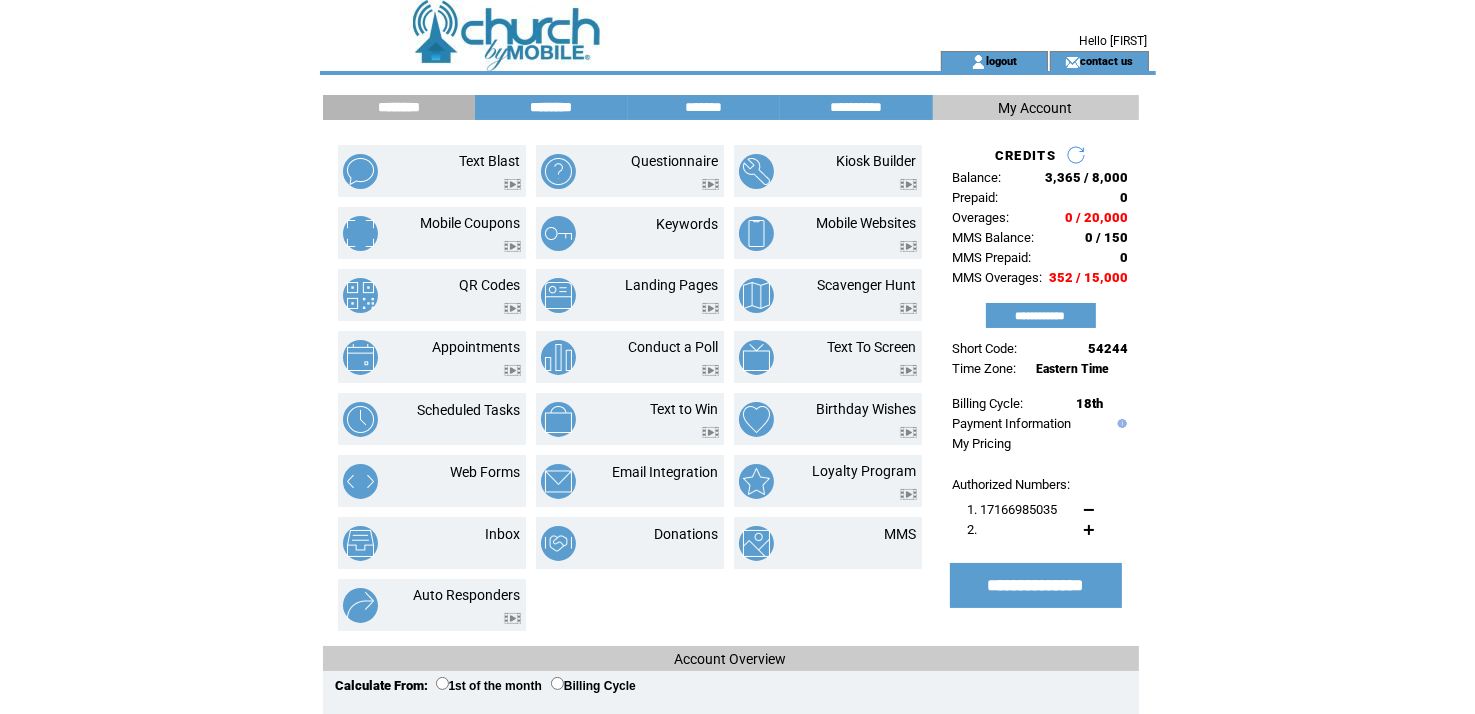 click on "********" at bounding box center [551, 107] 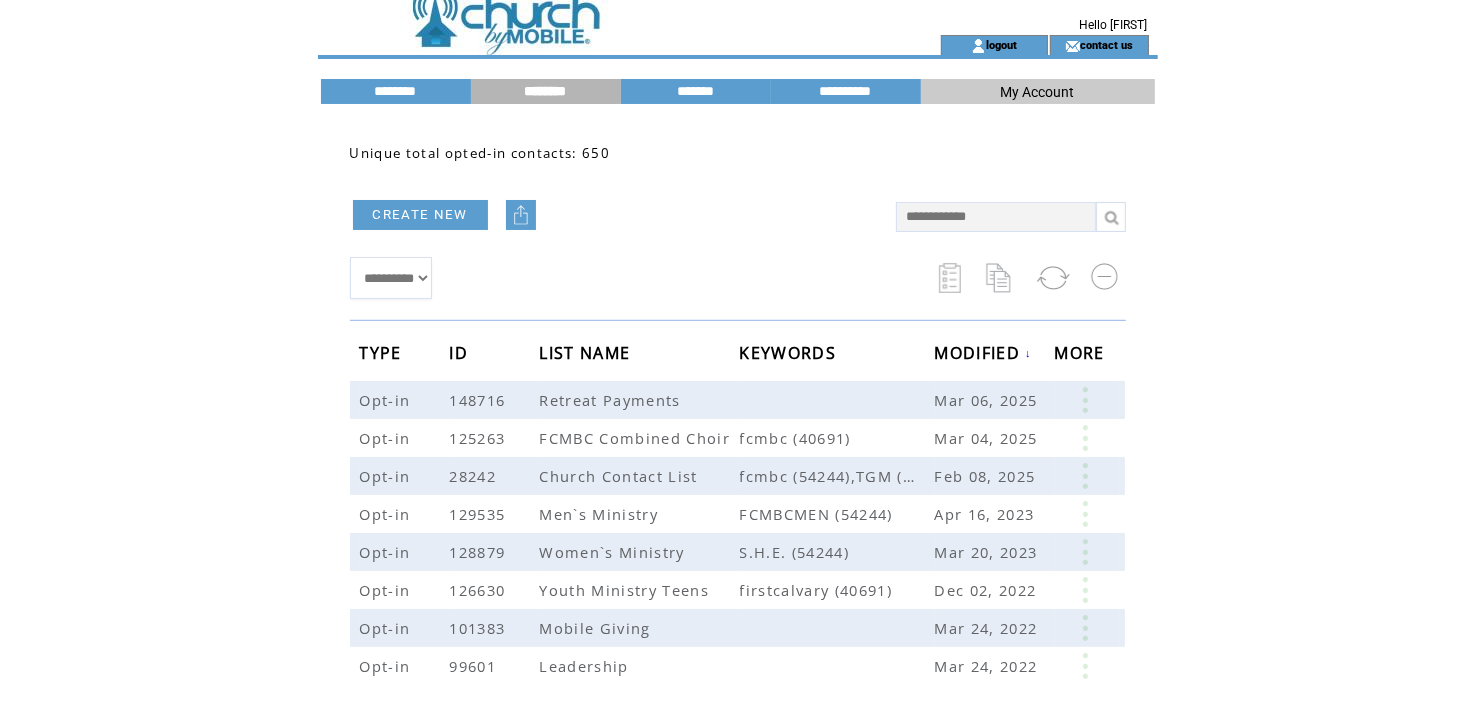 scroll, scrollTop: 0, scrollLeft: 0, axis: both 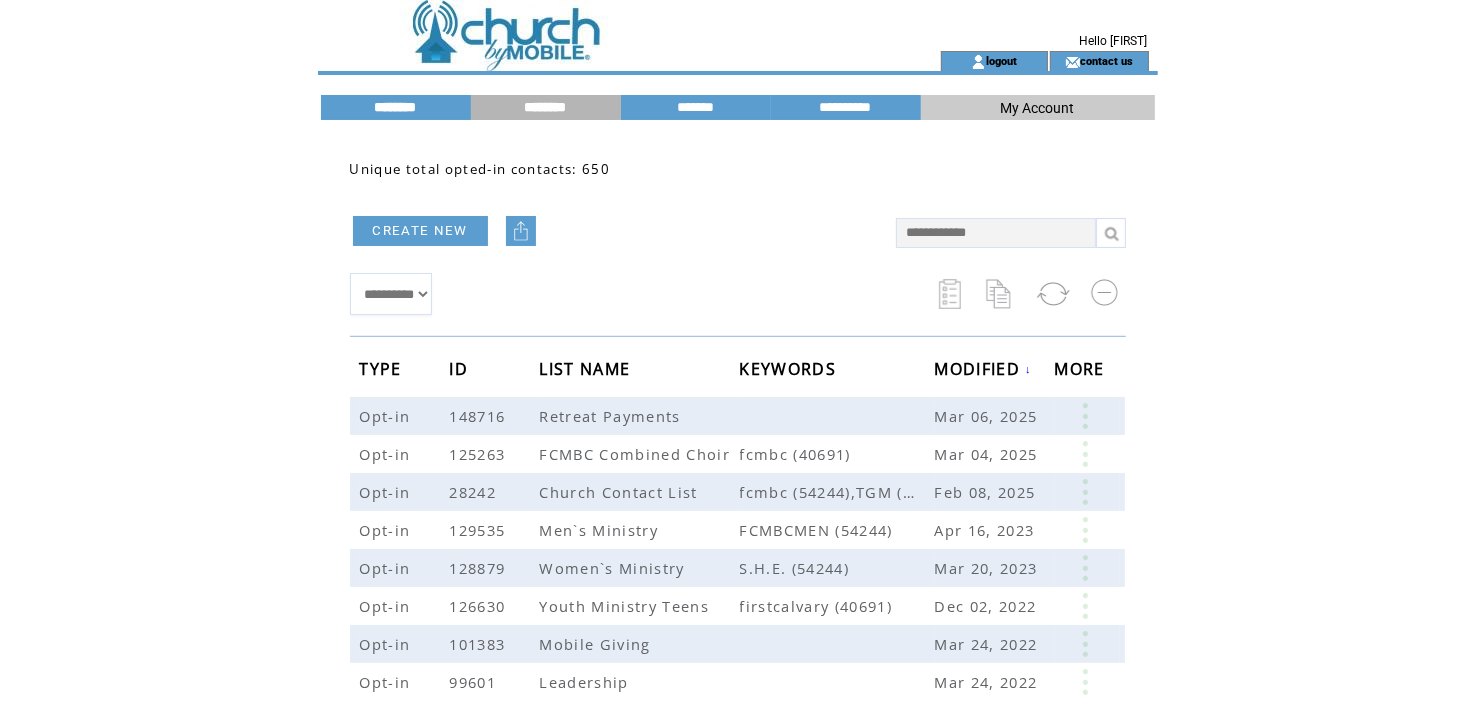 click on "********" at bounding box center [396, 107] 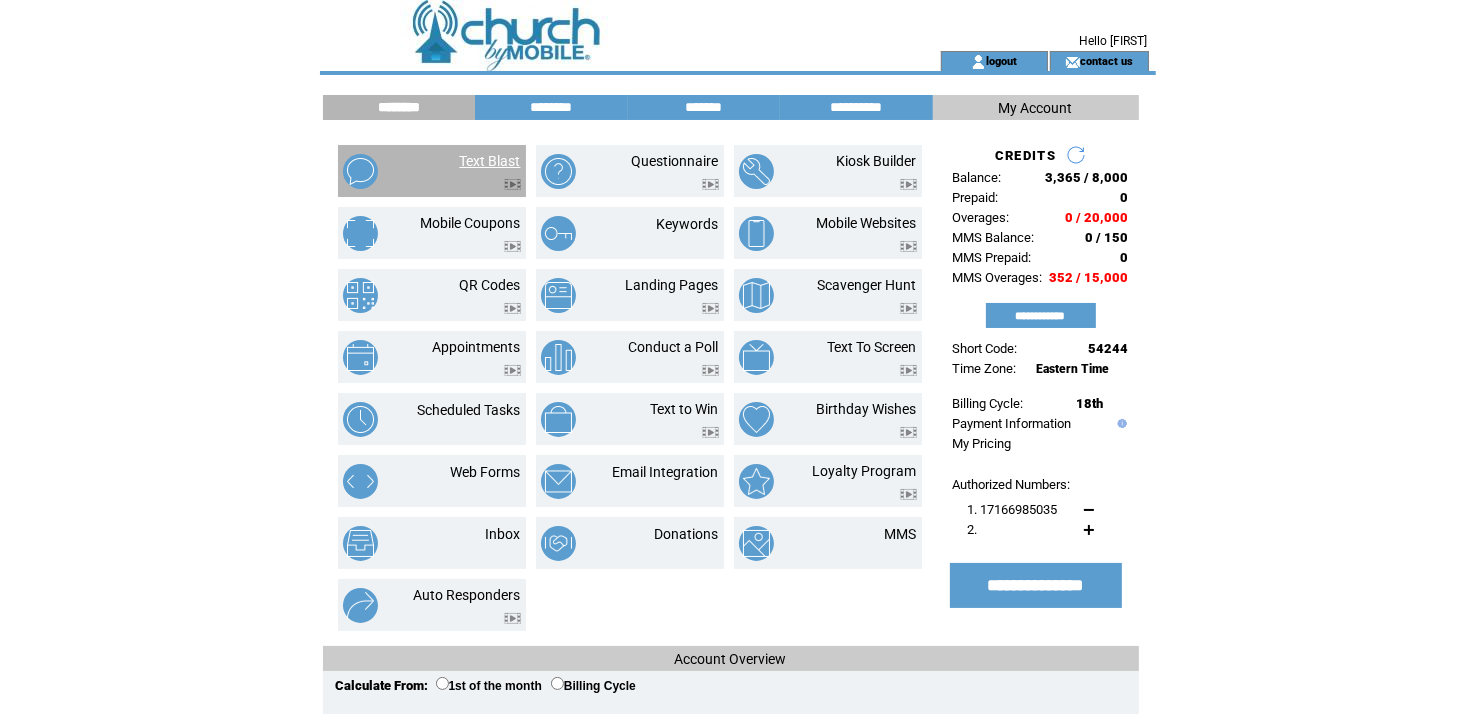 click on "Text Blast" at bounding box center (490, 161) 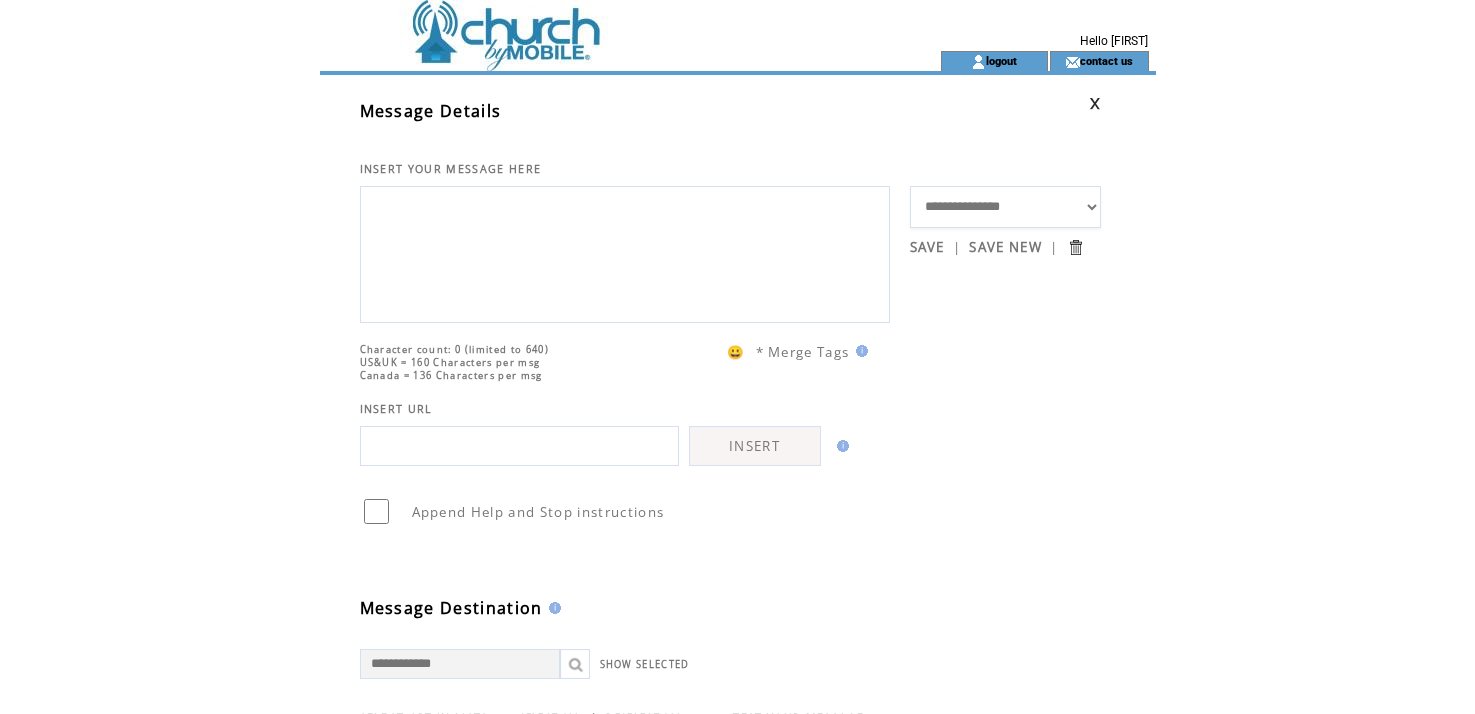 scroll, scrollTop: 0, scrollLeft: 0, axis: both 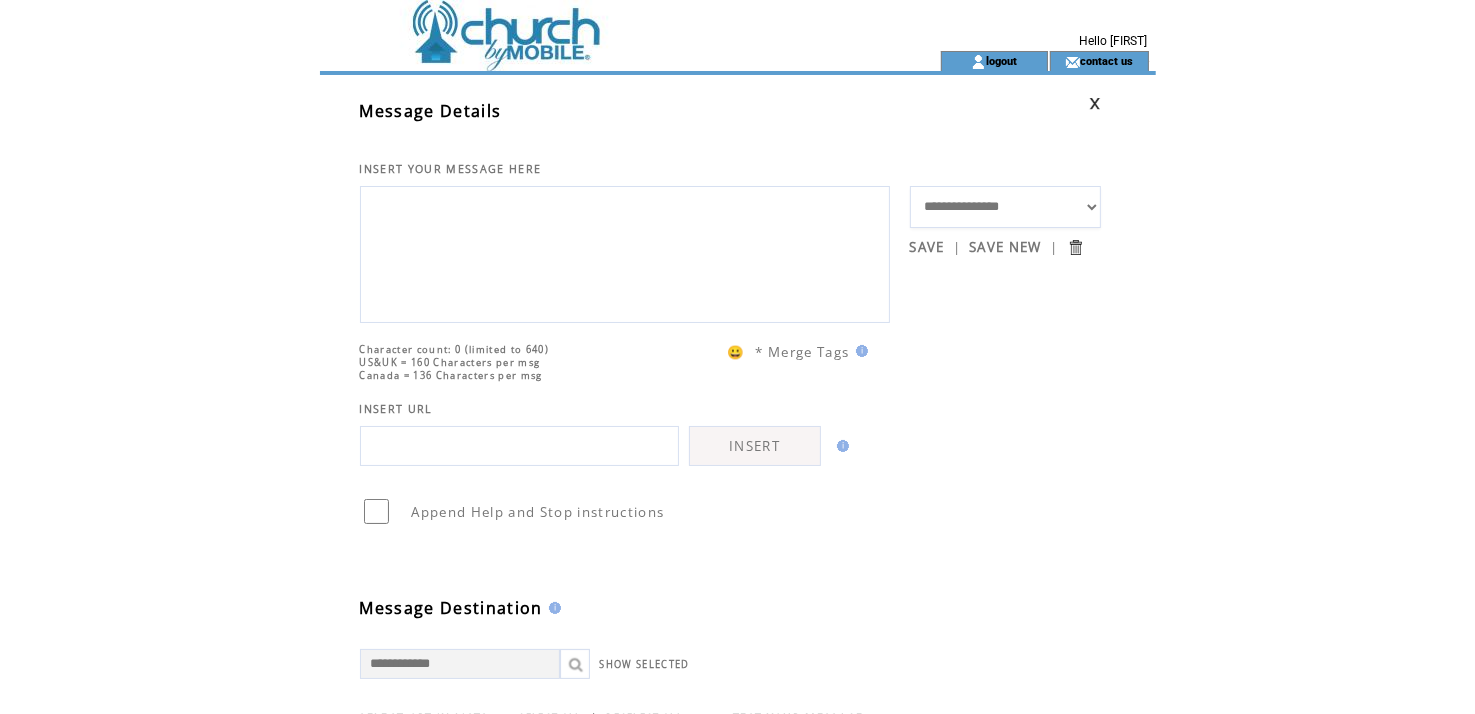 click on "**********" at bounding box center (1006, 207) 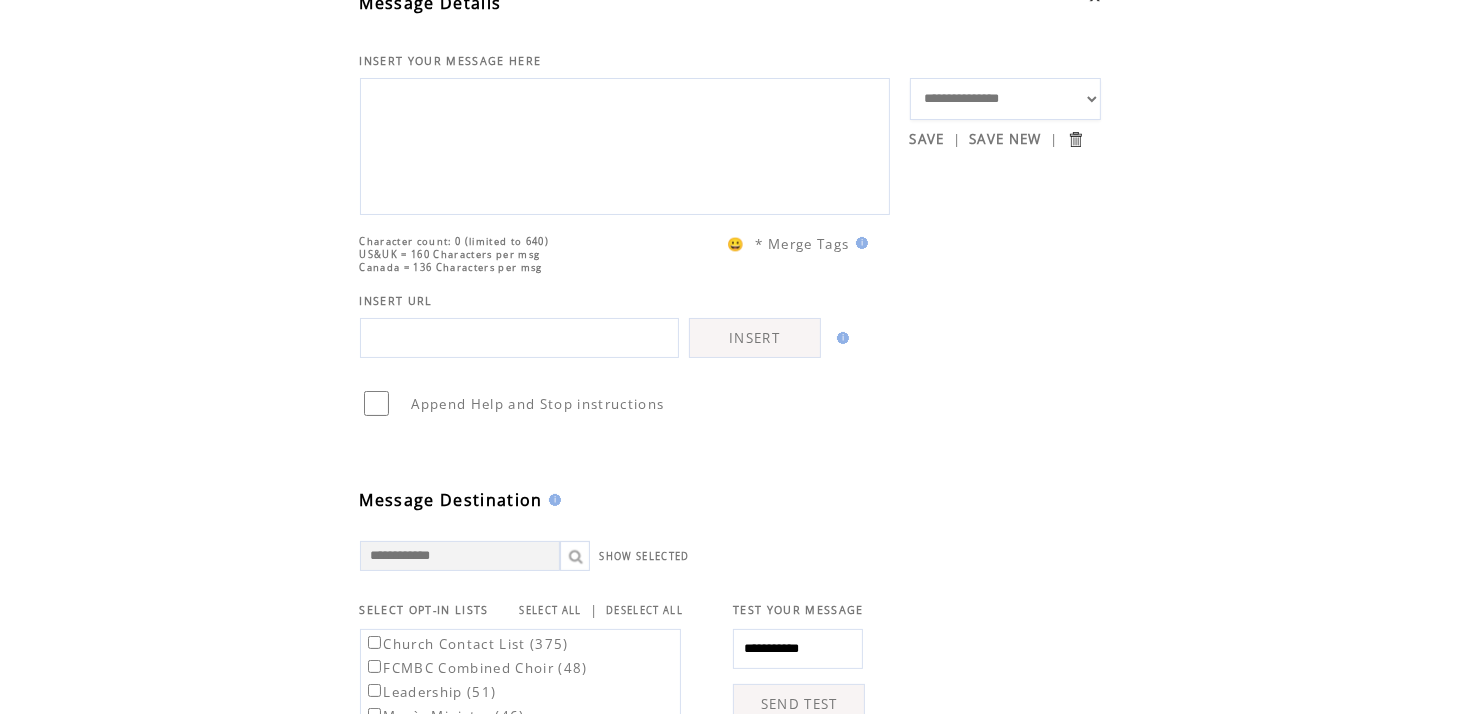 scroll, scrollTop: 0, scrollLeft: 0, axis: both 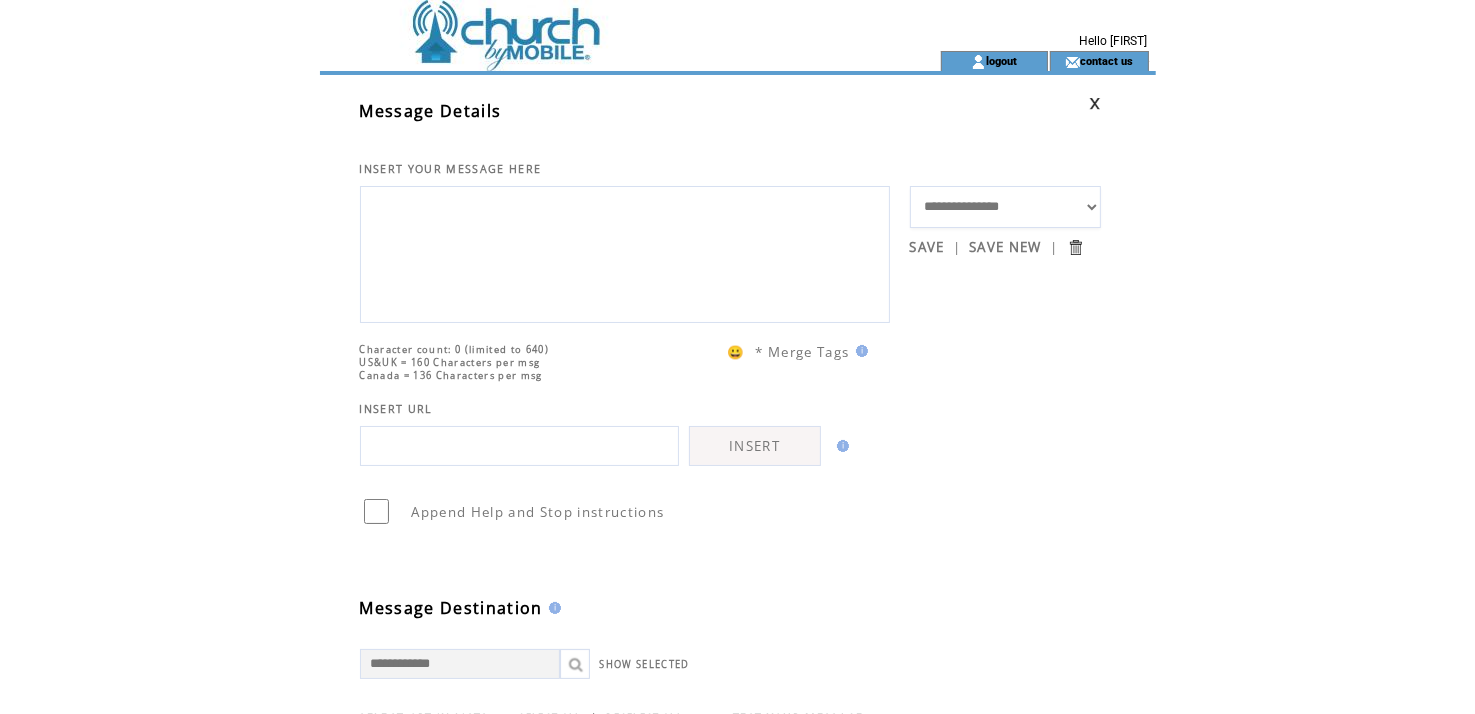 click at bounding box center (594, 25) 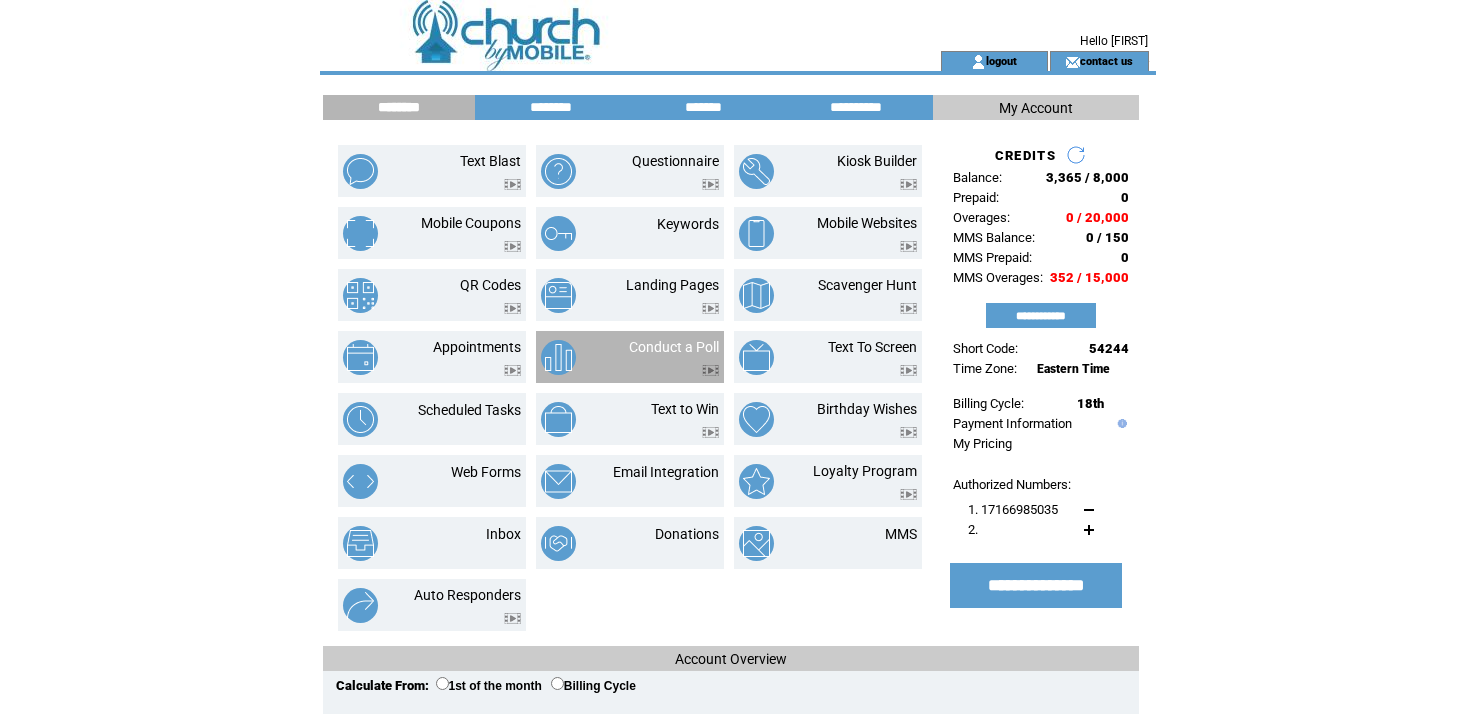 scroll, scrollTop: 0, scrollLeft: 0, axis: both 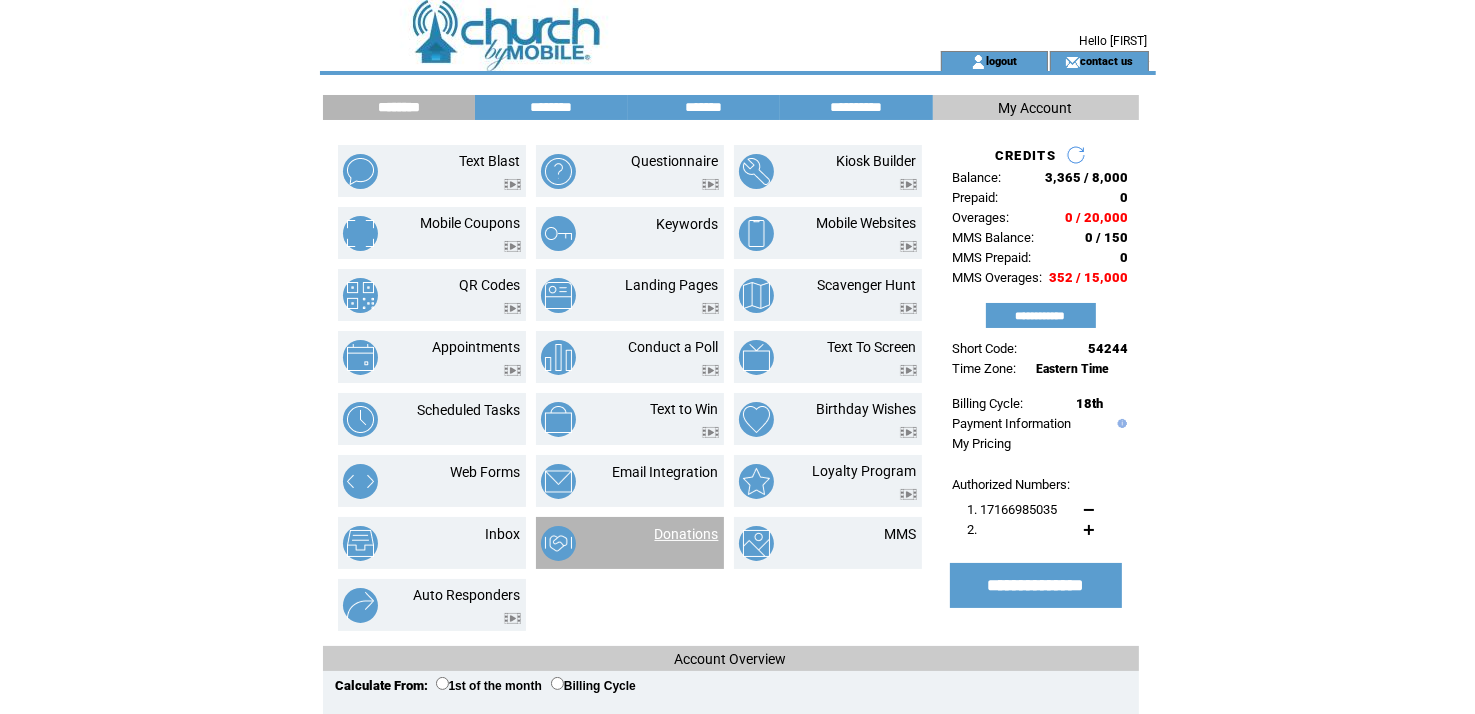 click on "Donations" at bounding box center (687, 534) 